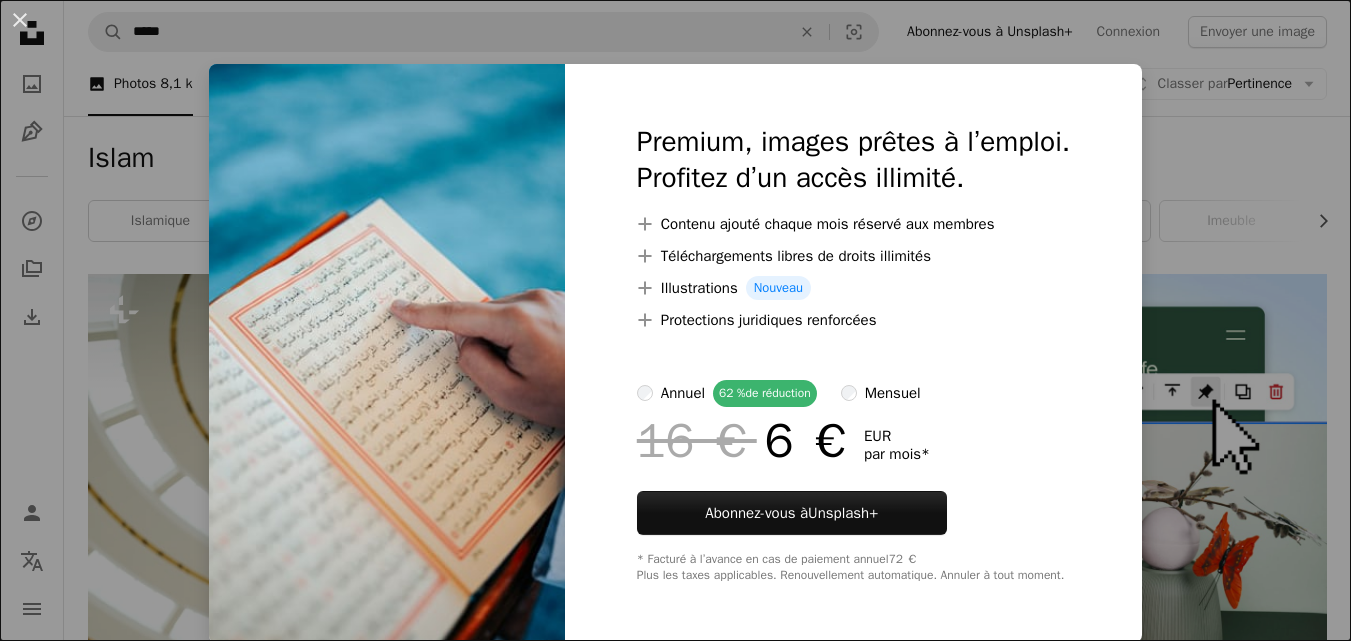scroll, scrollTop: 1100, scrollLeft: 0, axis: vertical 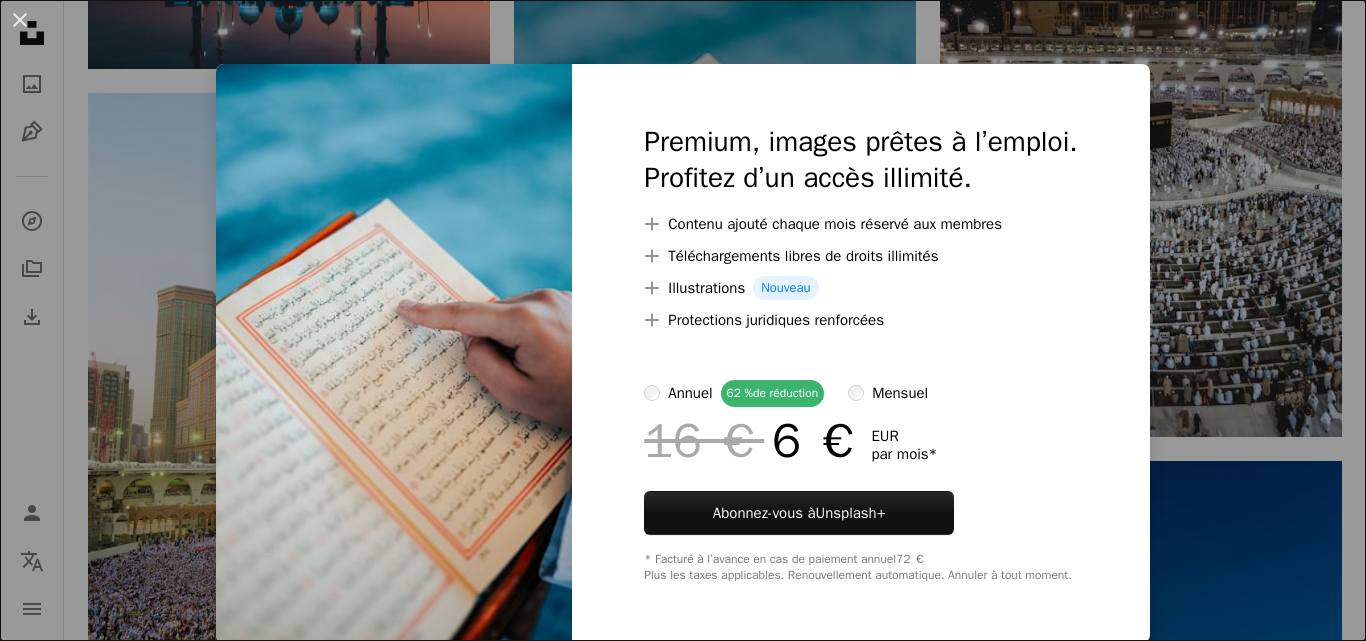 click on "An X shape Premium, images prêtes à l’emploi. Profitez d’un accès illimité. A plus sign Contenu ajouté chaque mois réservé aux membres A plus sign Téléchargements libres de droits illimités A plus sign Illustrations  Nouveau A plus sign Protections juridiques renforcées annuel 62 %  de réduction mensuel 16 €   6 € EUR par mois * Abonnez-vous à  Unsplash+ * Facturé à l’avance en cas de paiement annuel  72 € Plus les taxes applicables. Renouvellement automatique. Annuler à tout moment." at bounding box center [683, 320] 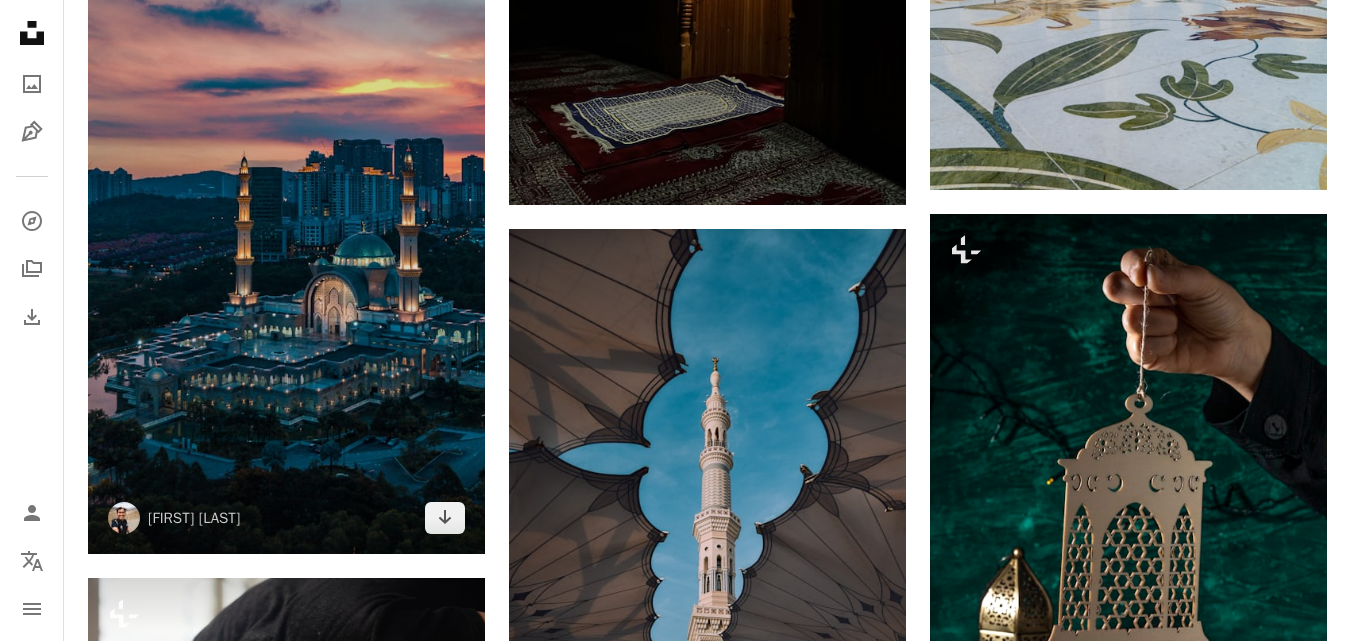 scroll, scrollTop: 2000, scrollLeft: 0, axis: vertical 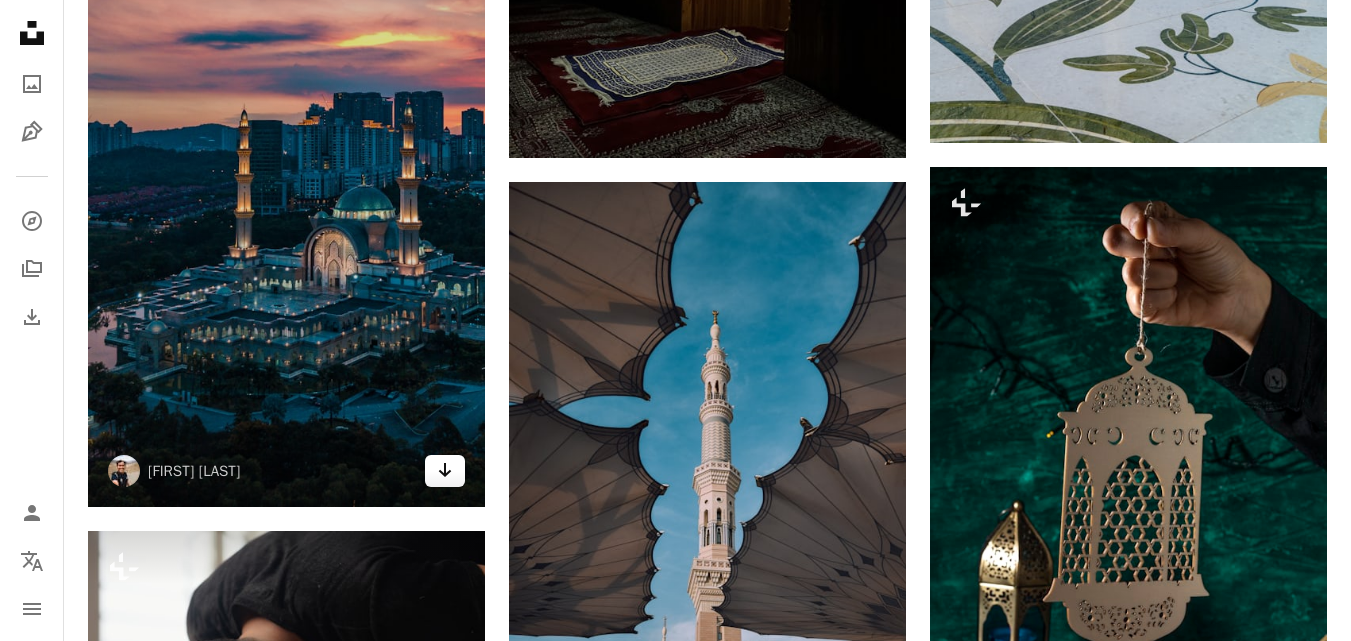 click on "Arrow pointing down" at bounding box center (445, 471) 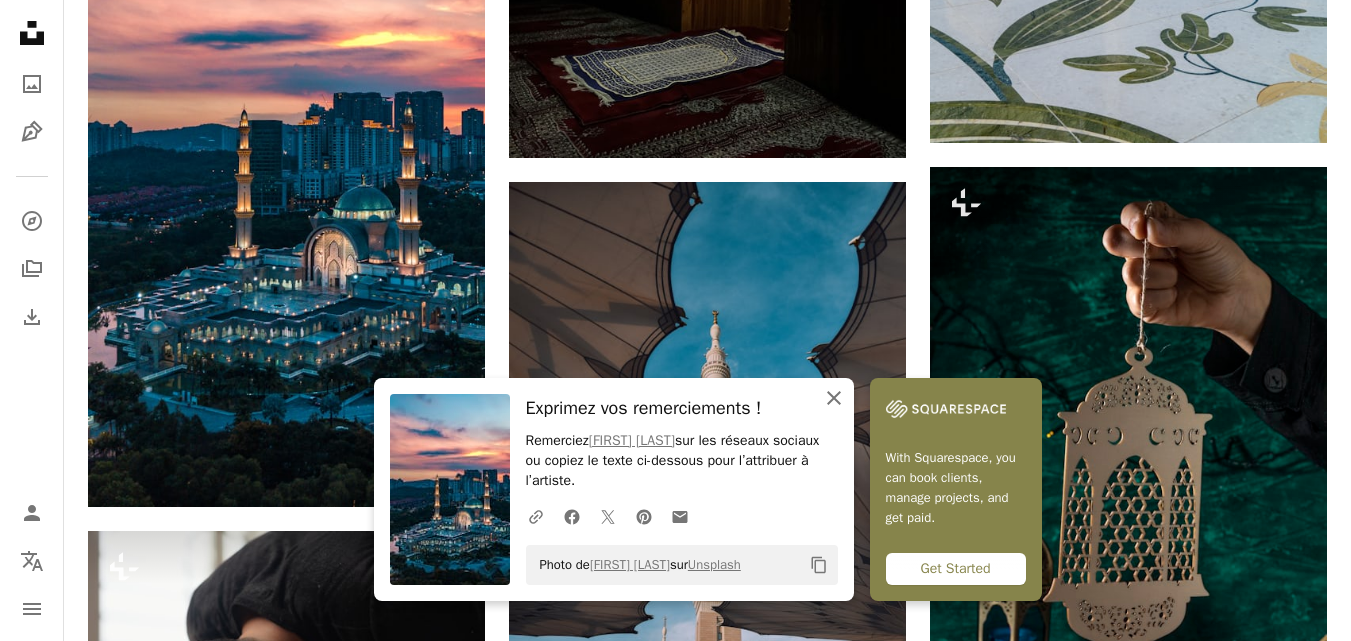 click 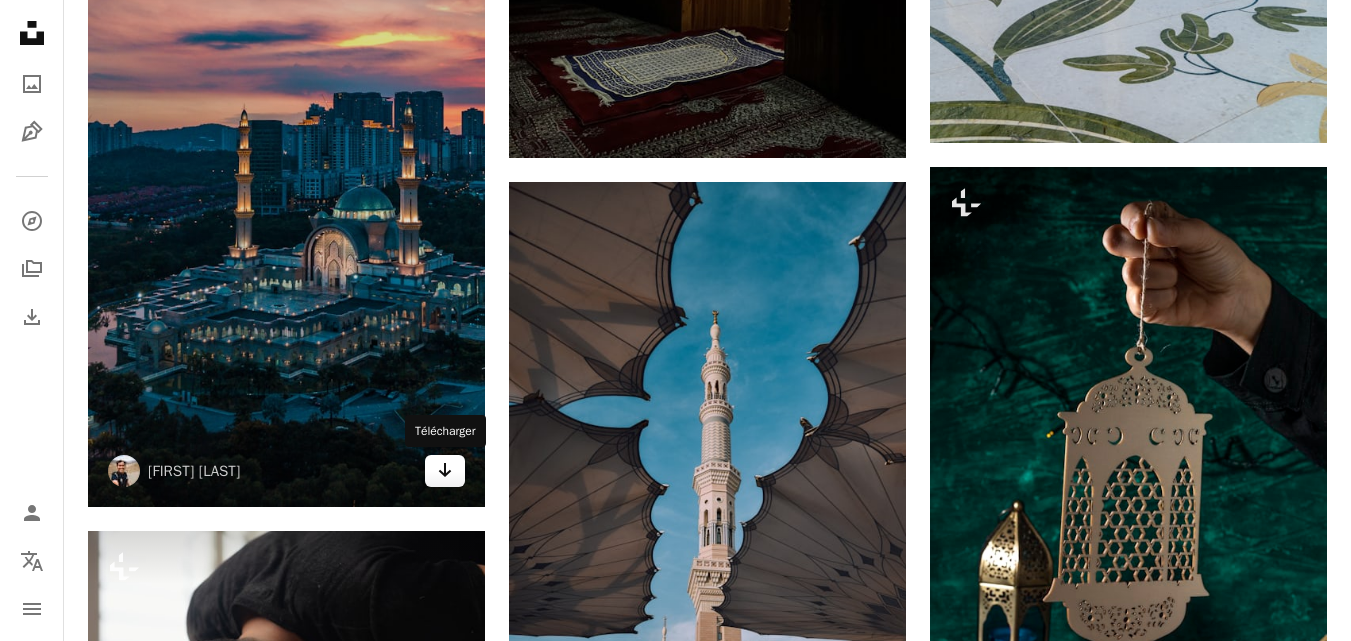 click 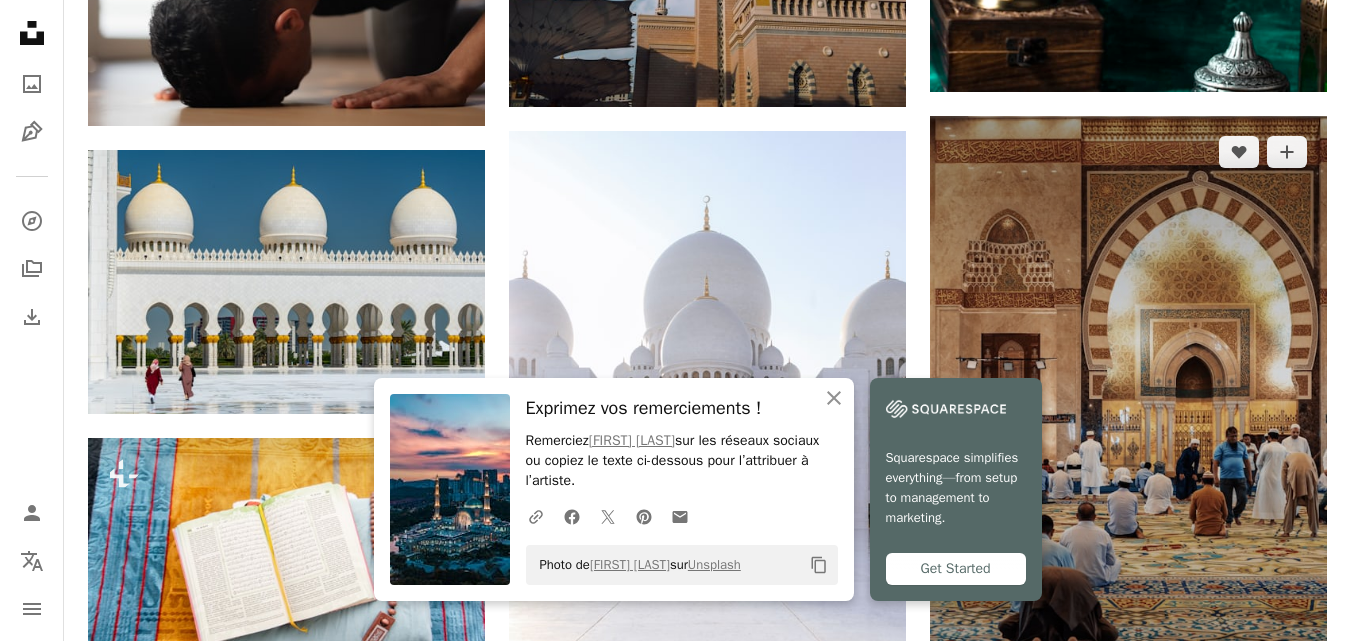 scroll, scrollTop: 2700, scrollLeft: 0, axis: vertical 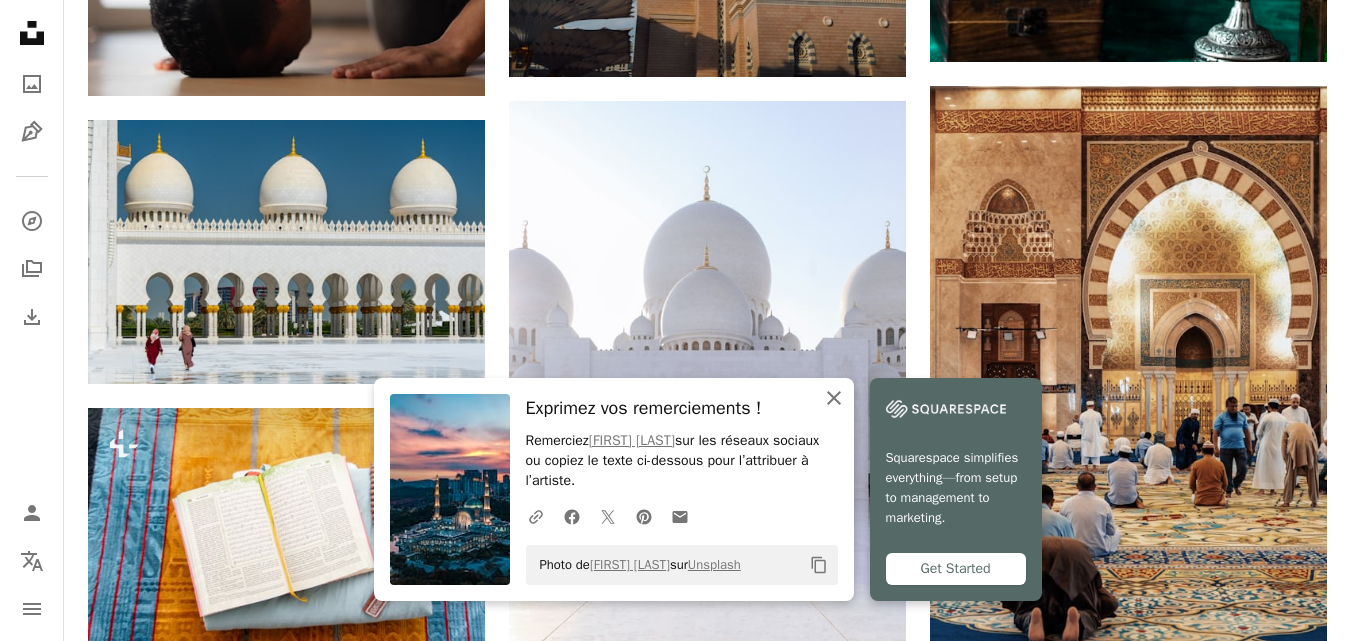 click on "An X shape" 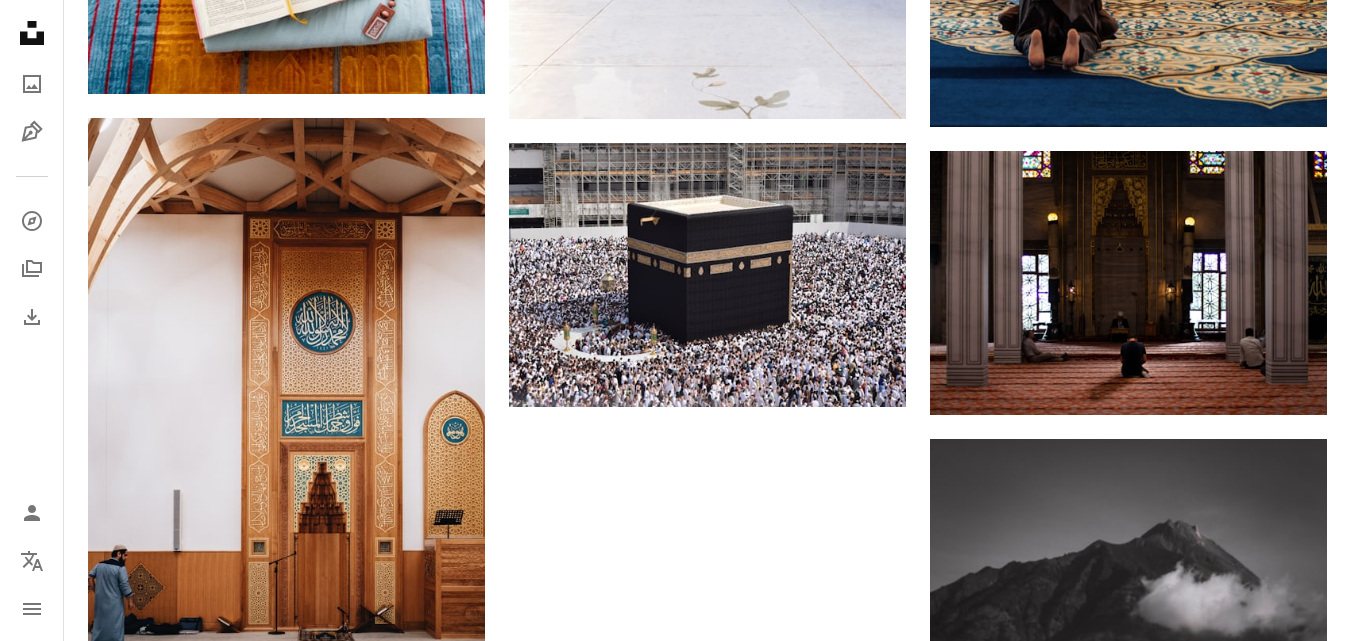 scroll, scrollTop: 3381, scrollLeft: 0, axis: vertical 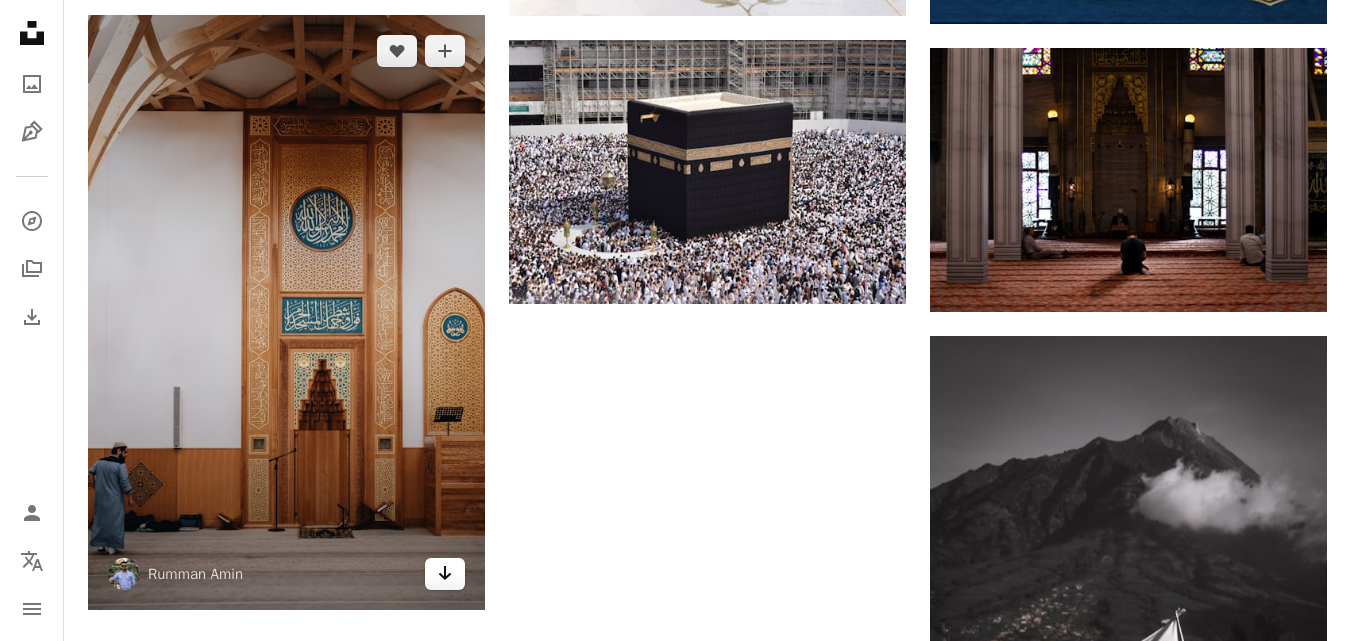 click 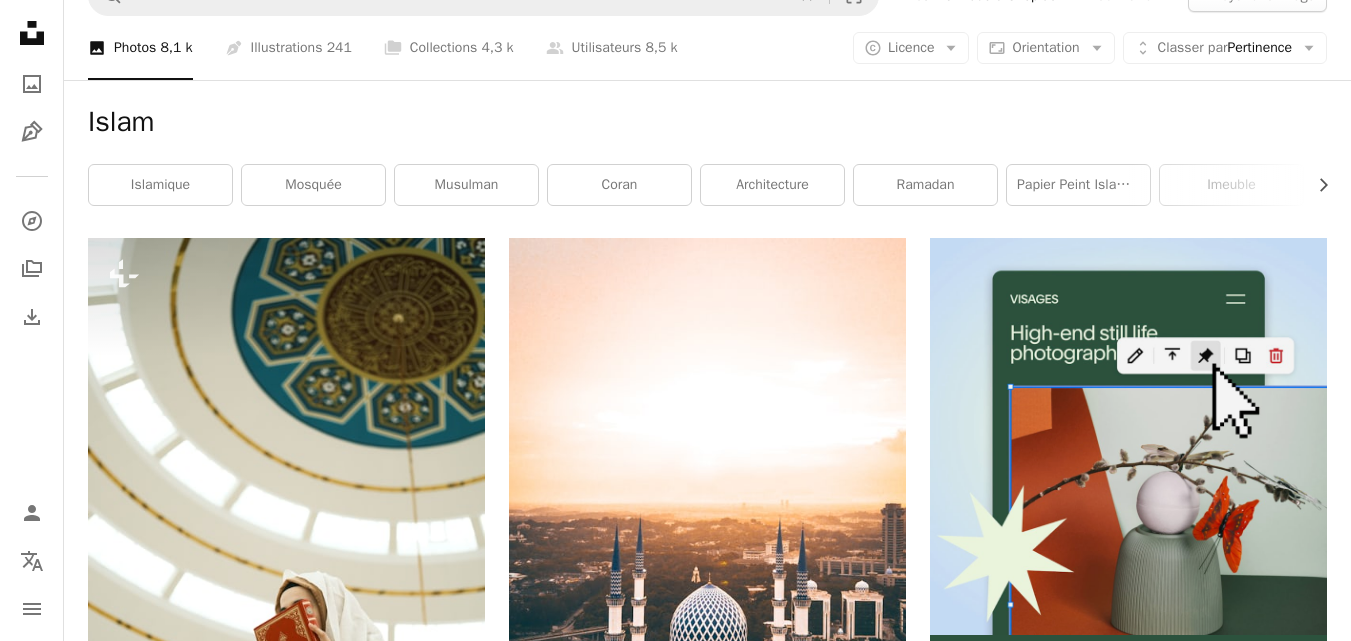 scroll, scrollTop: 0, scrollLeft: 0, axis: both 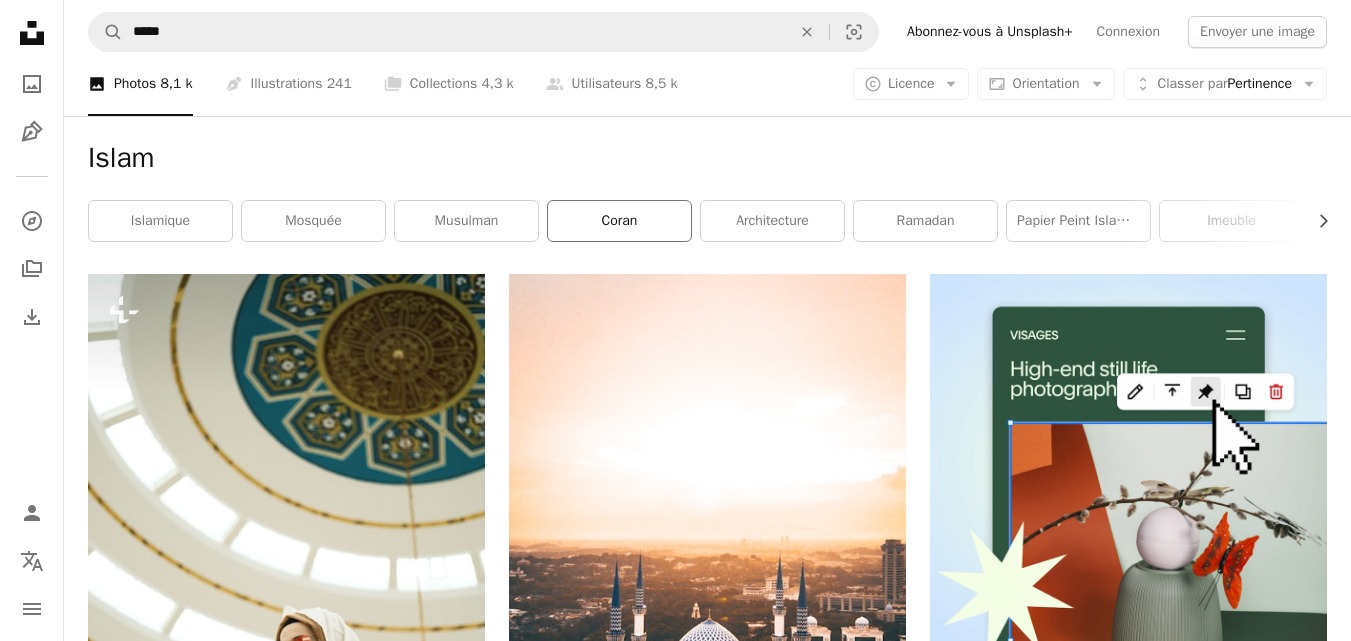 click on "coran" at bounding box center (619, 221) 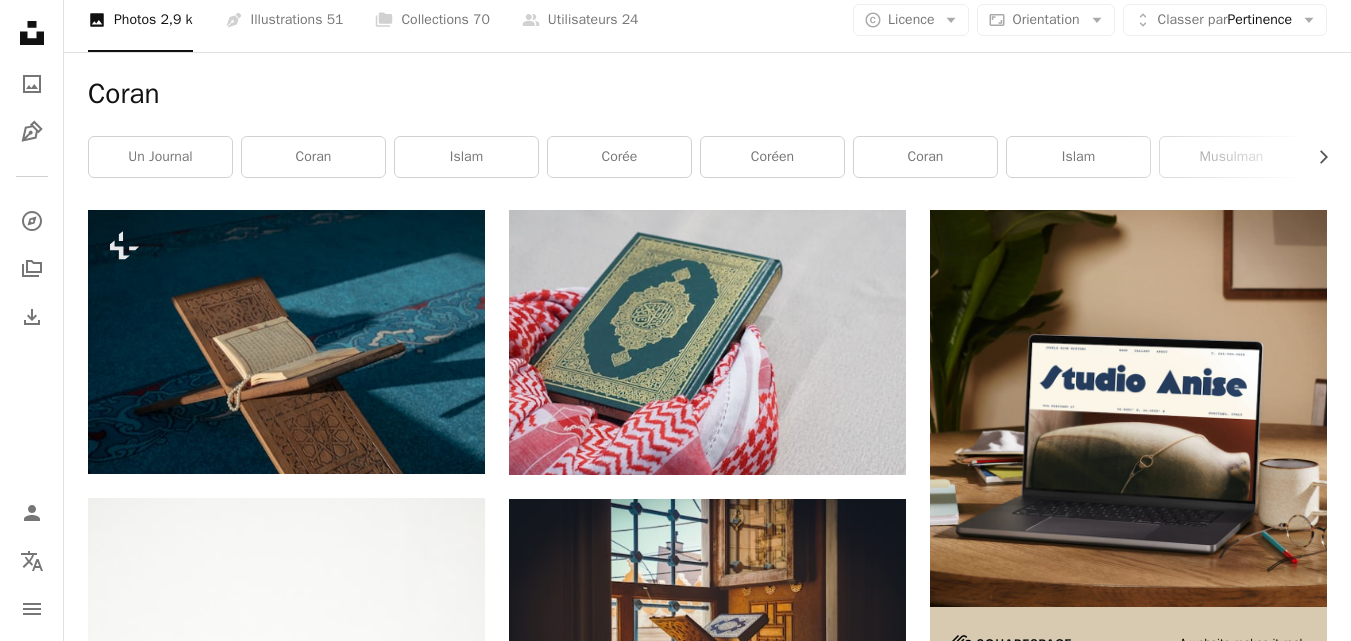 scroll, scrollTop: 0, scrollLeft: 0, axis: both 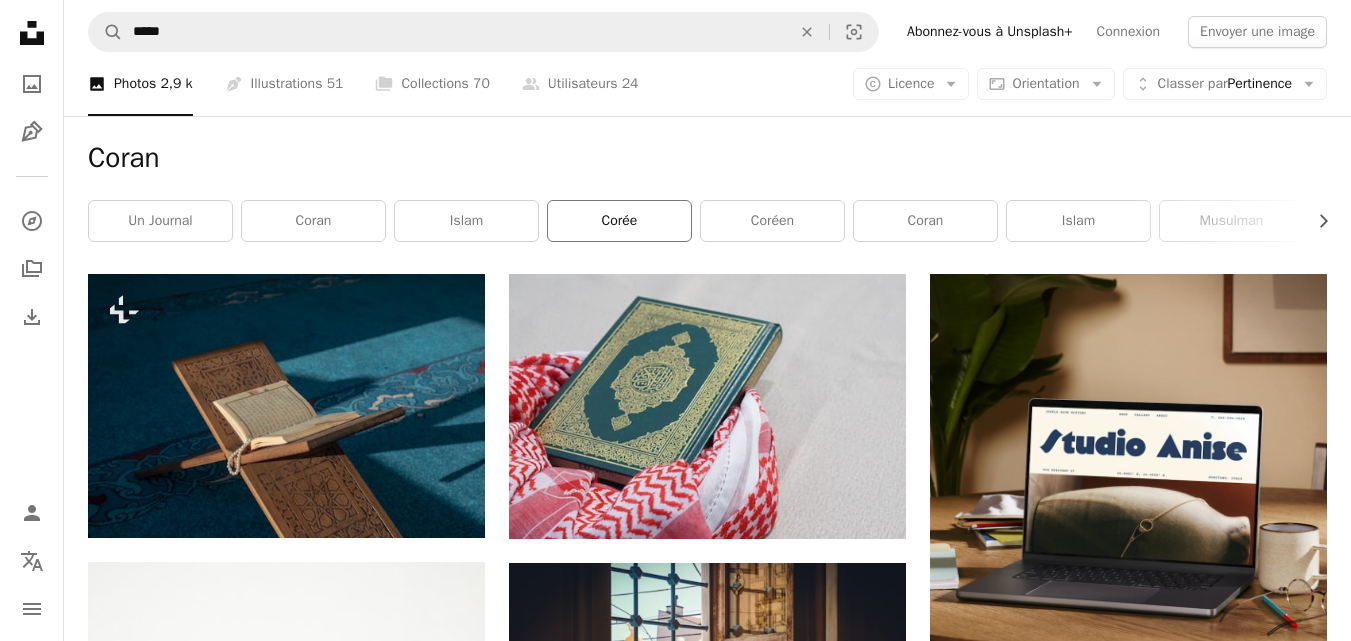 click on "Corée" at bounding box center [619, 221] 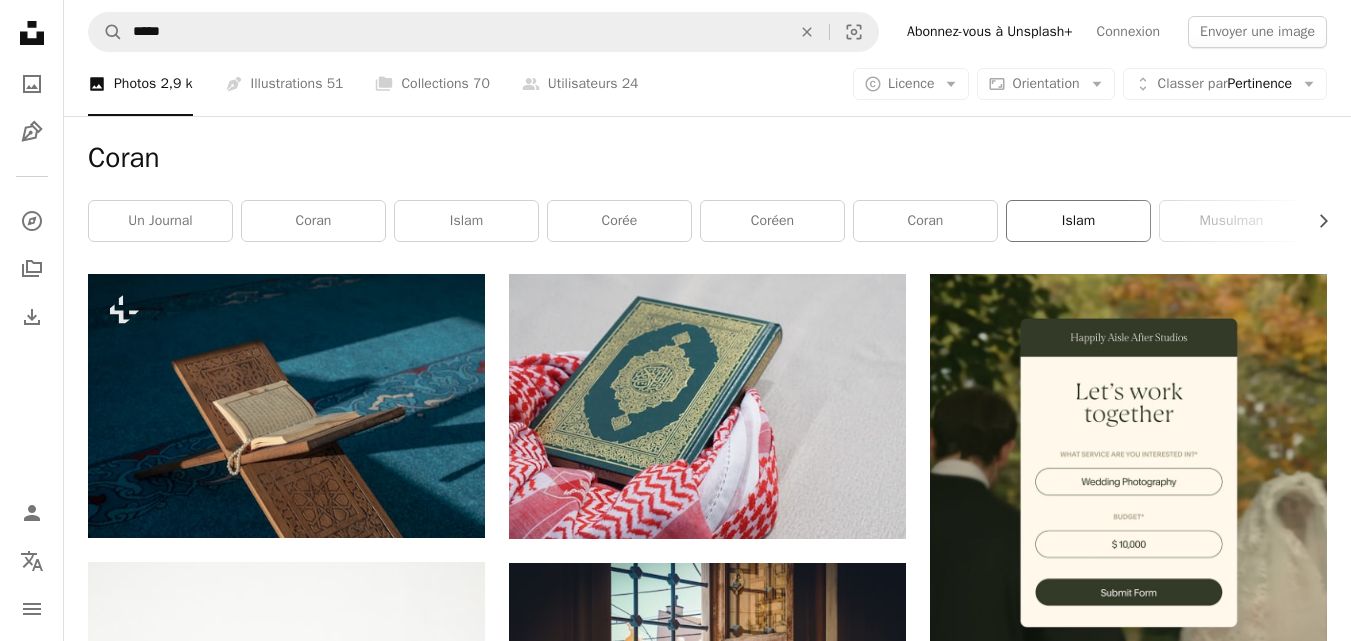 click on "islam" at bounding box center [1078, 221] 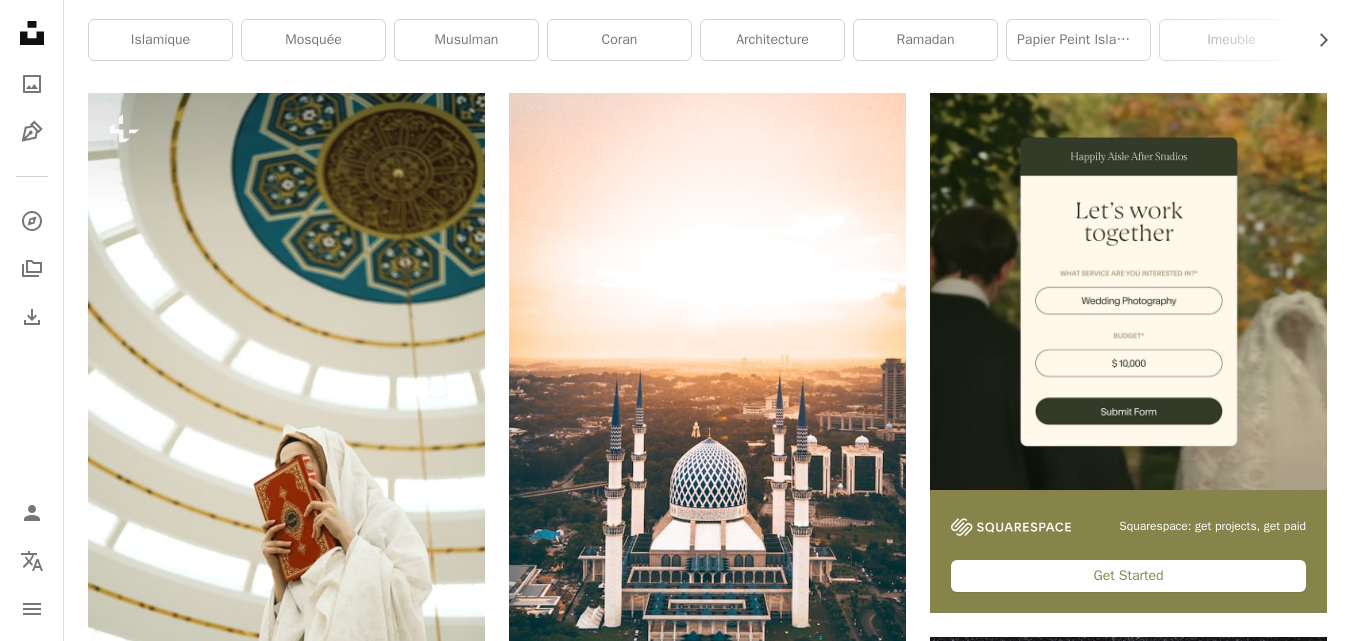 scroll, scrollTop: 0, scrollLeft: 0, axis: both 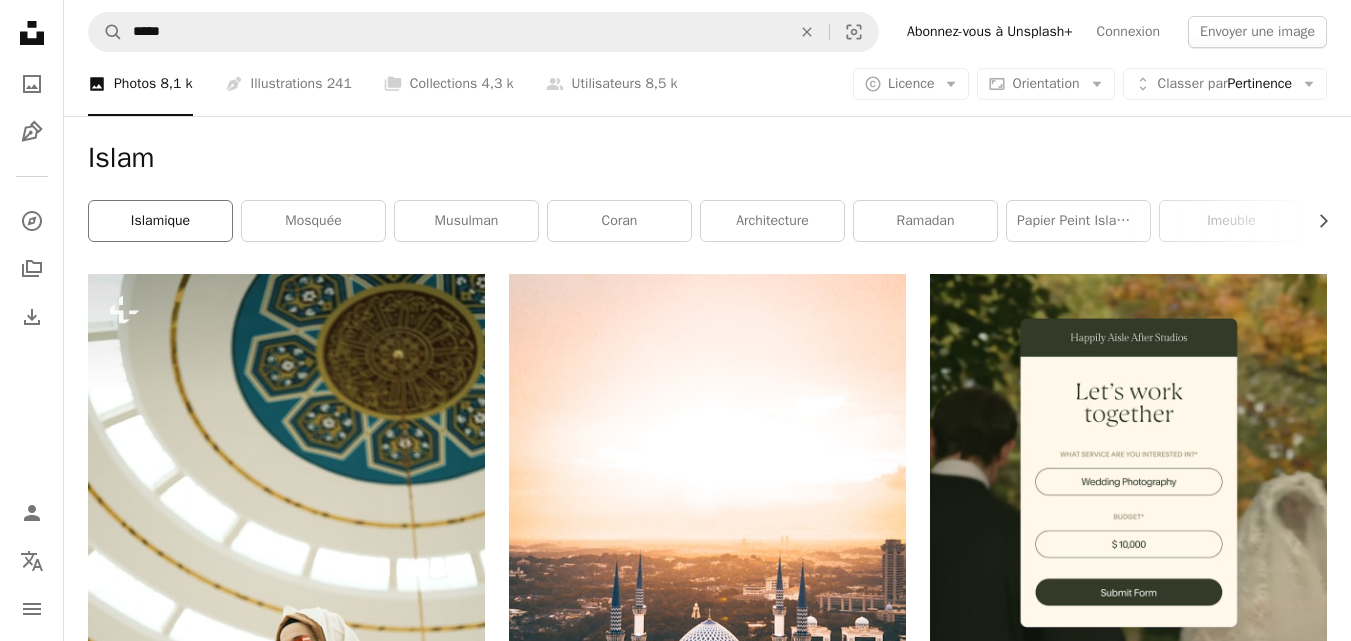 click on "islamique" at bounding box center [160, 221] 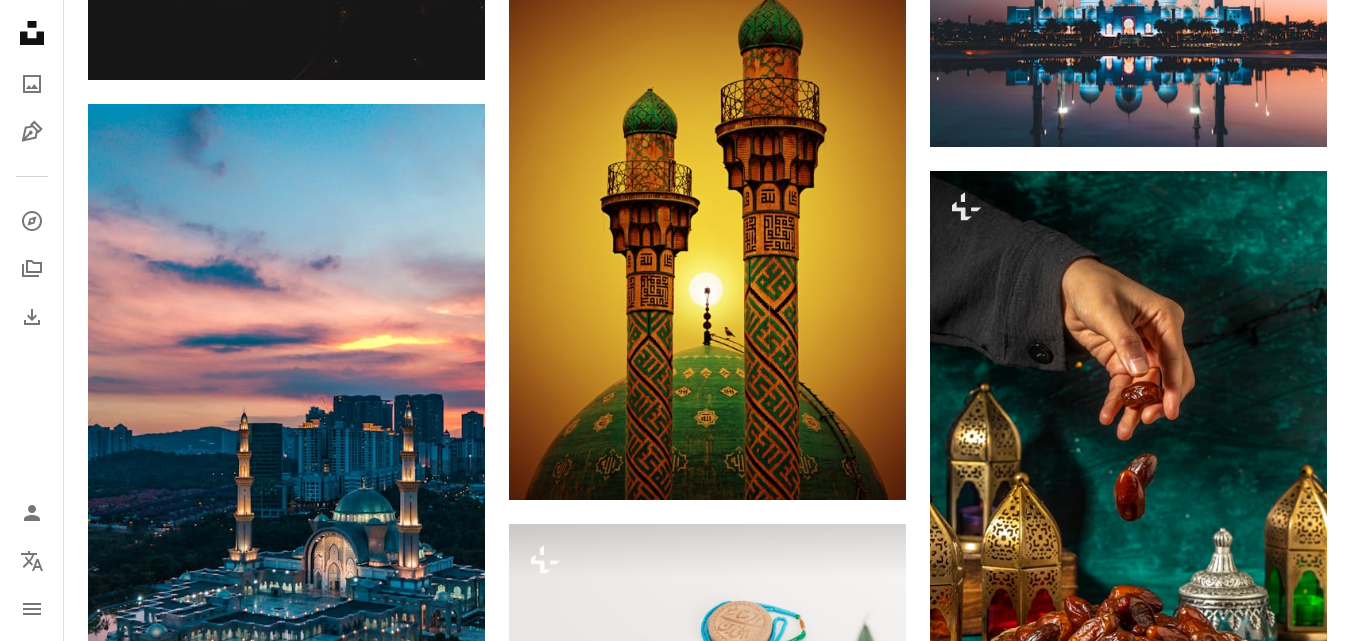 scroll, scrollTop: 2500, scrollLeft: 0, axis: vertical 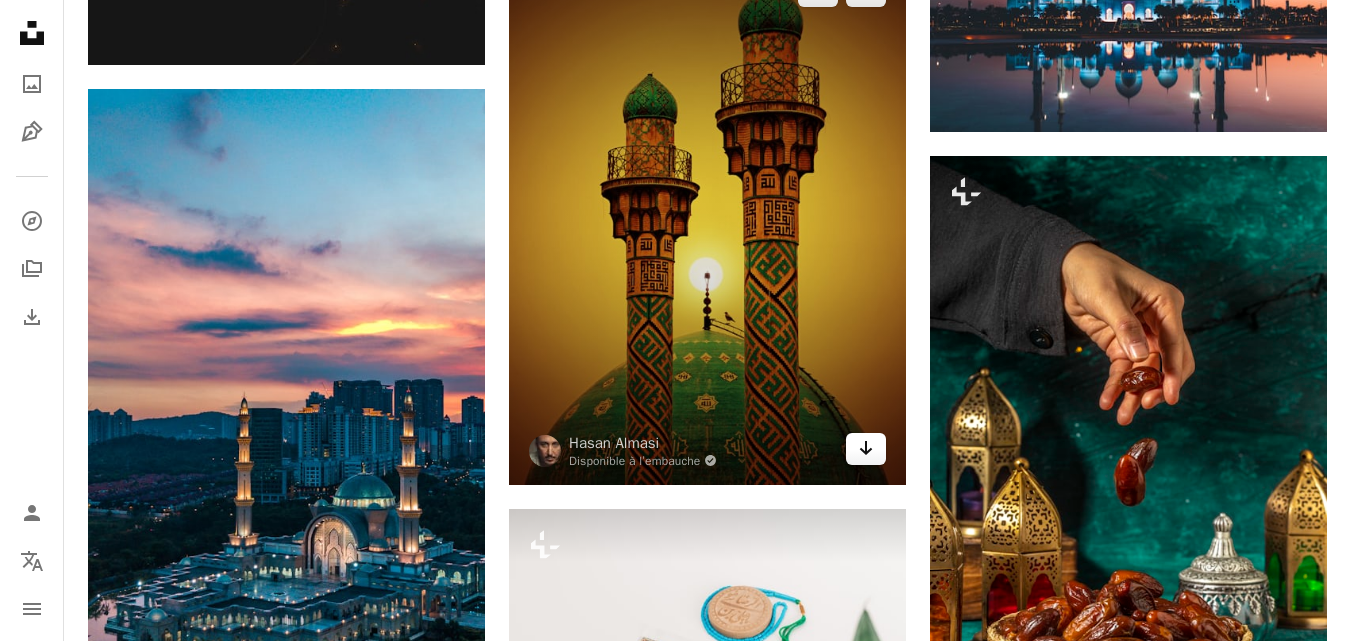 click on "Arrow pointing down" 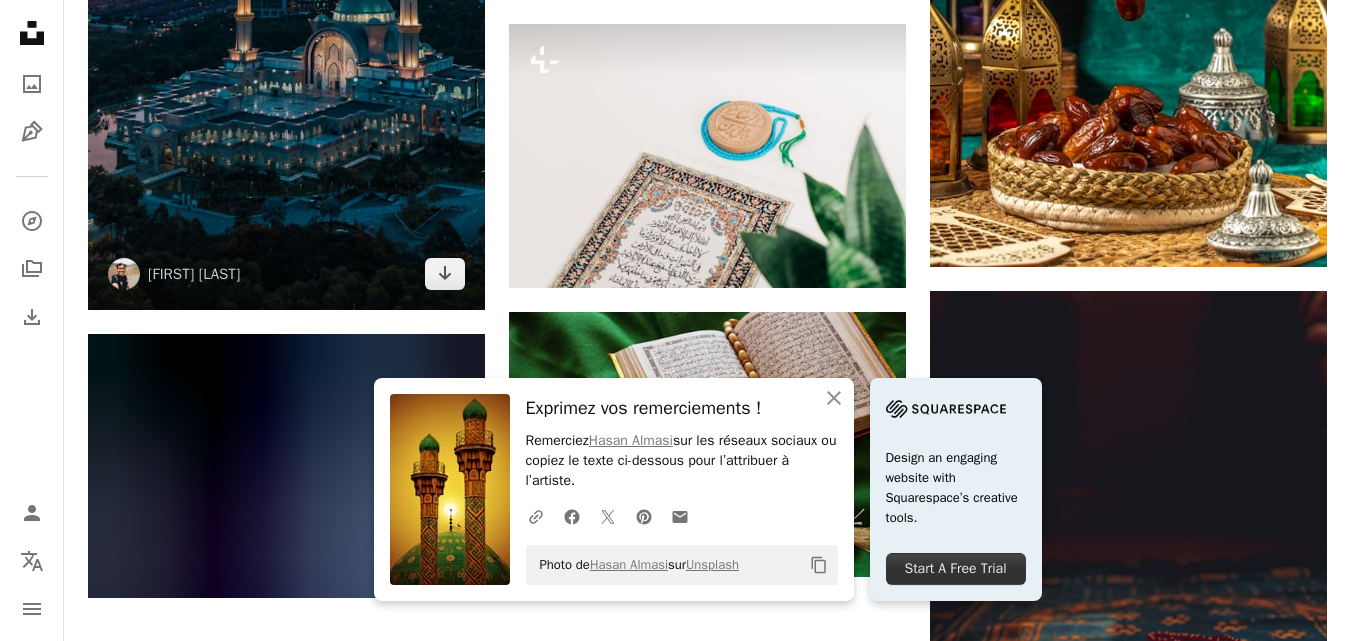scroll, scrollTop: 3000, scrollLeft: 0, axis: vertical 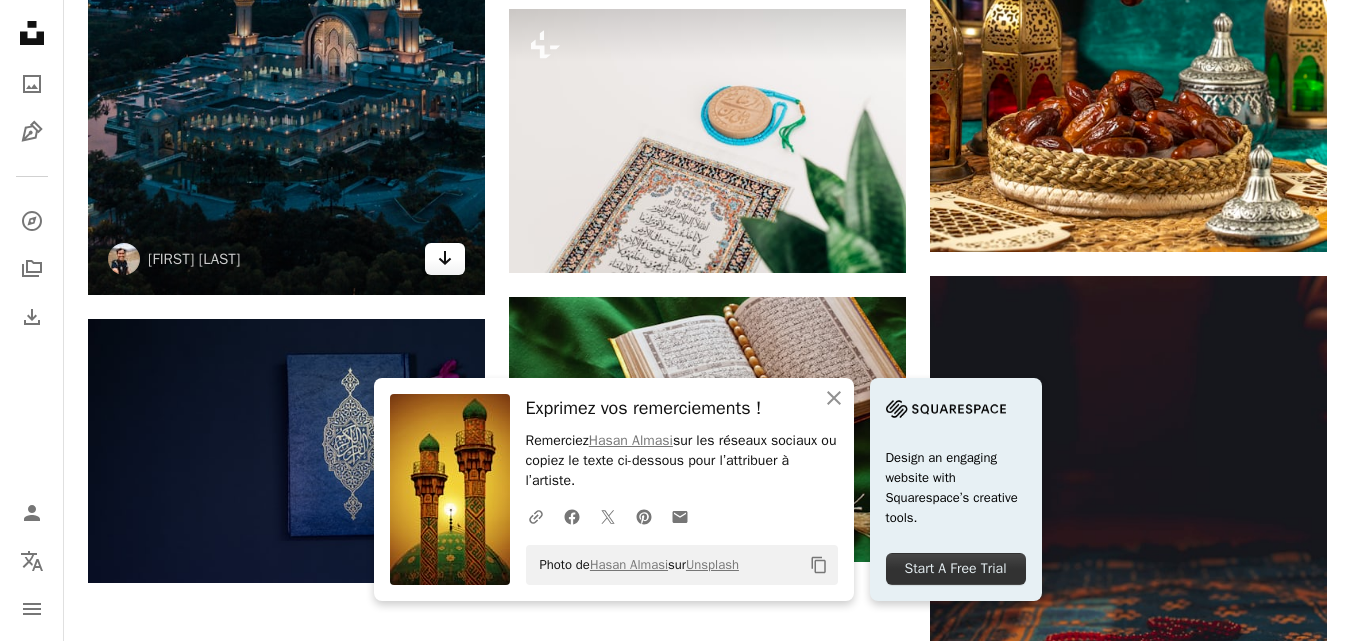 click on "Arrow pointing down" 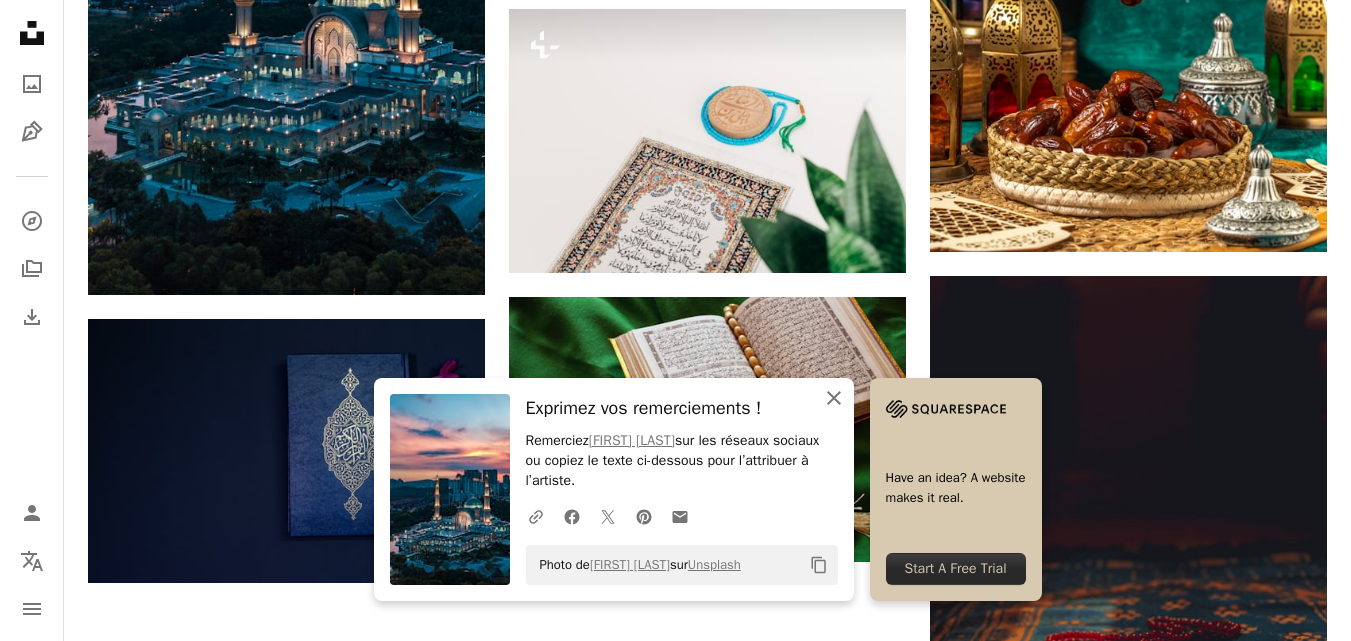 click on "An X shape" 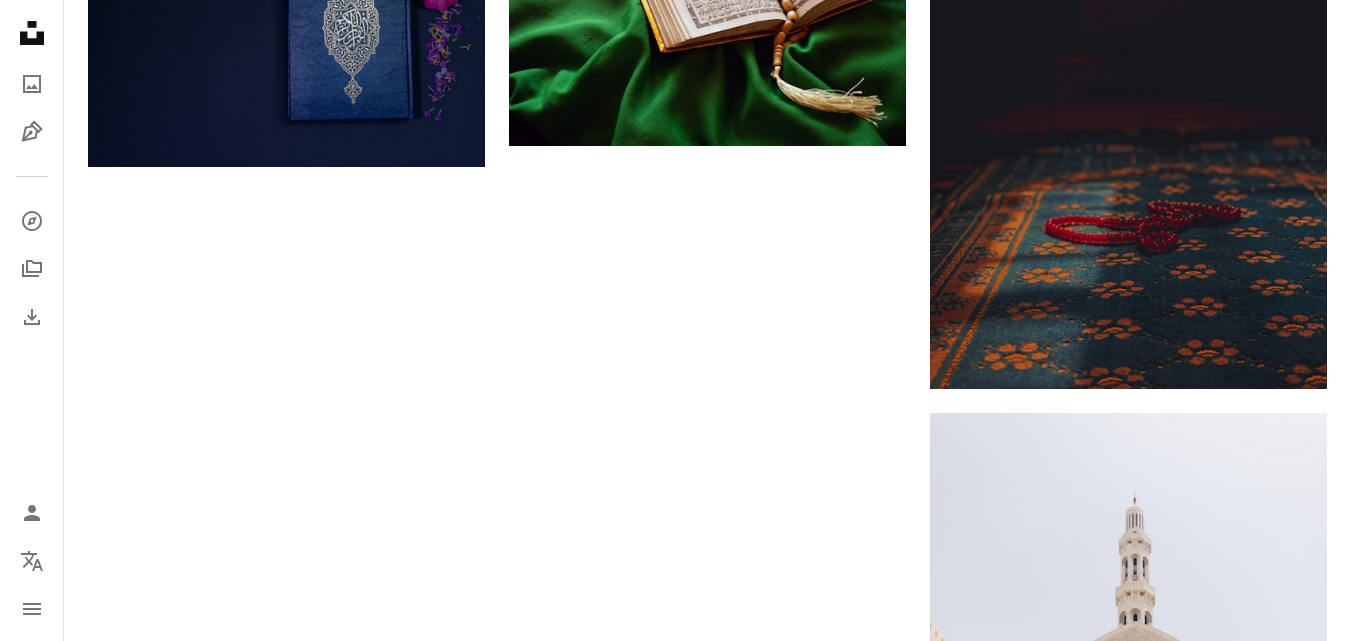 scroll, scrollTop: 3016, scrollLeft: 0, axis: vertical 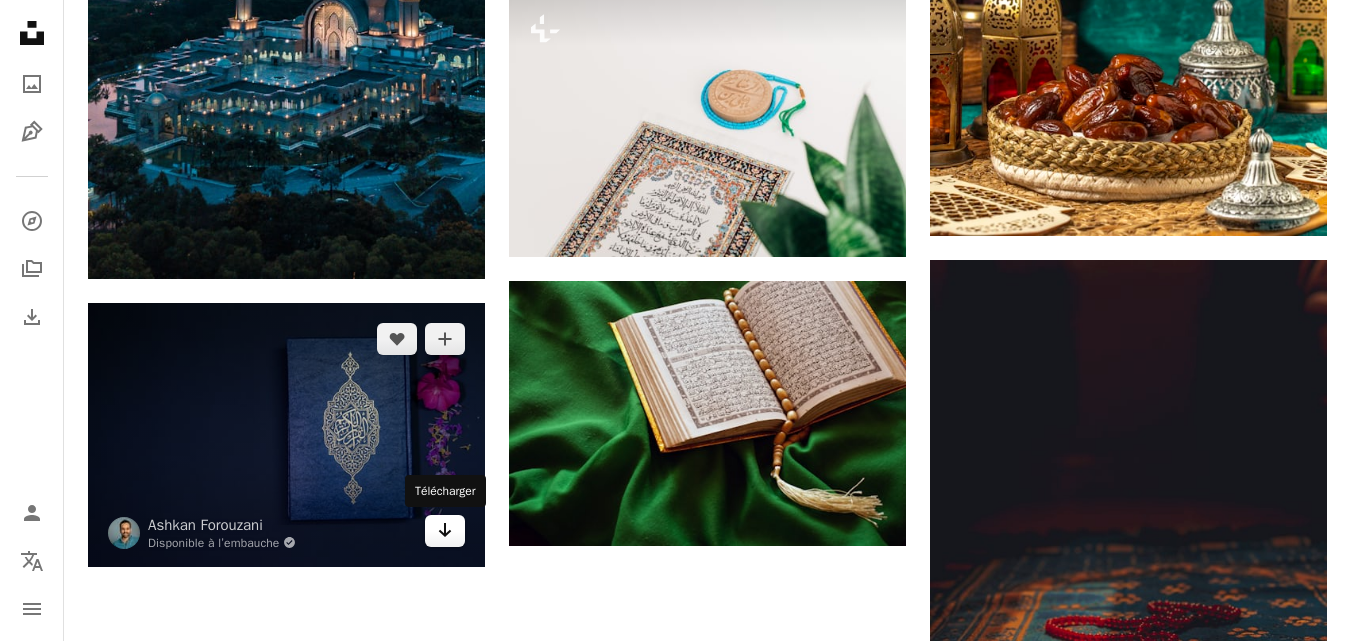 click 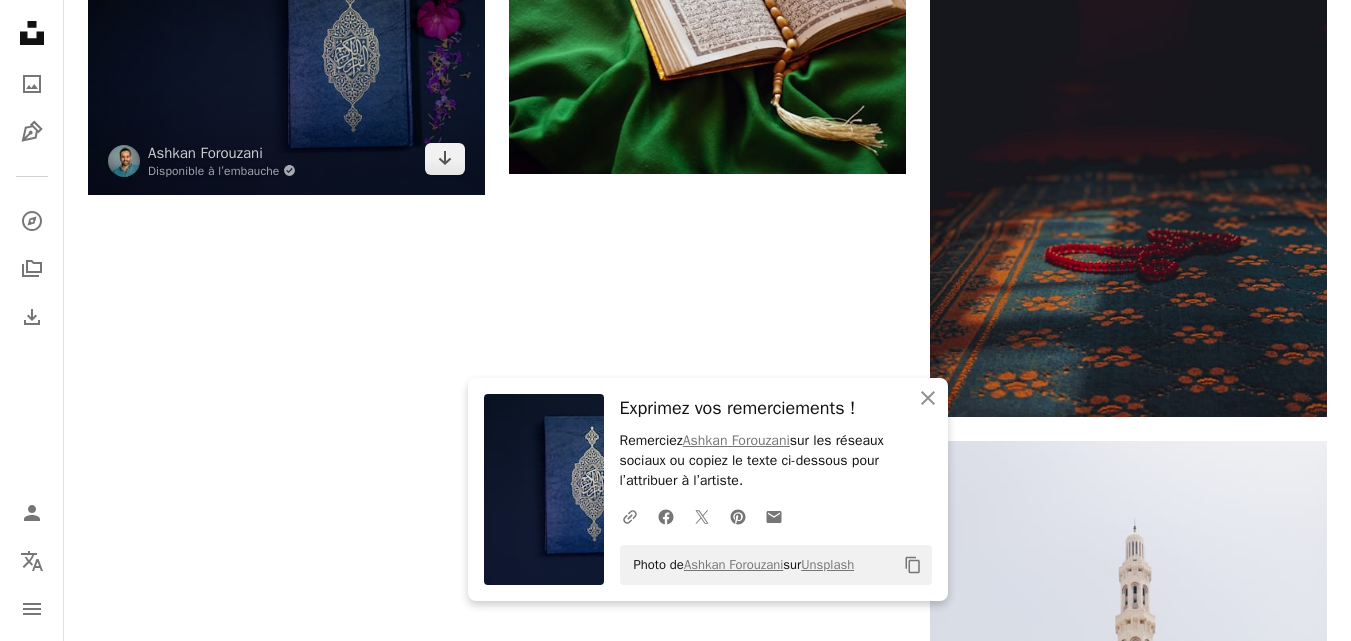 scroll, scrollTop: 3516, scrollLeft: 0, axis: vertical 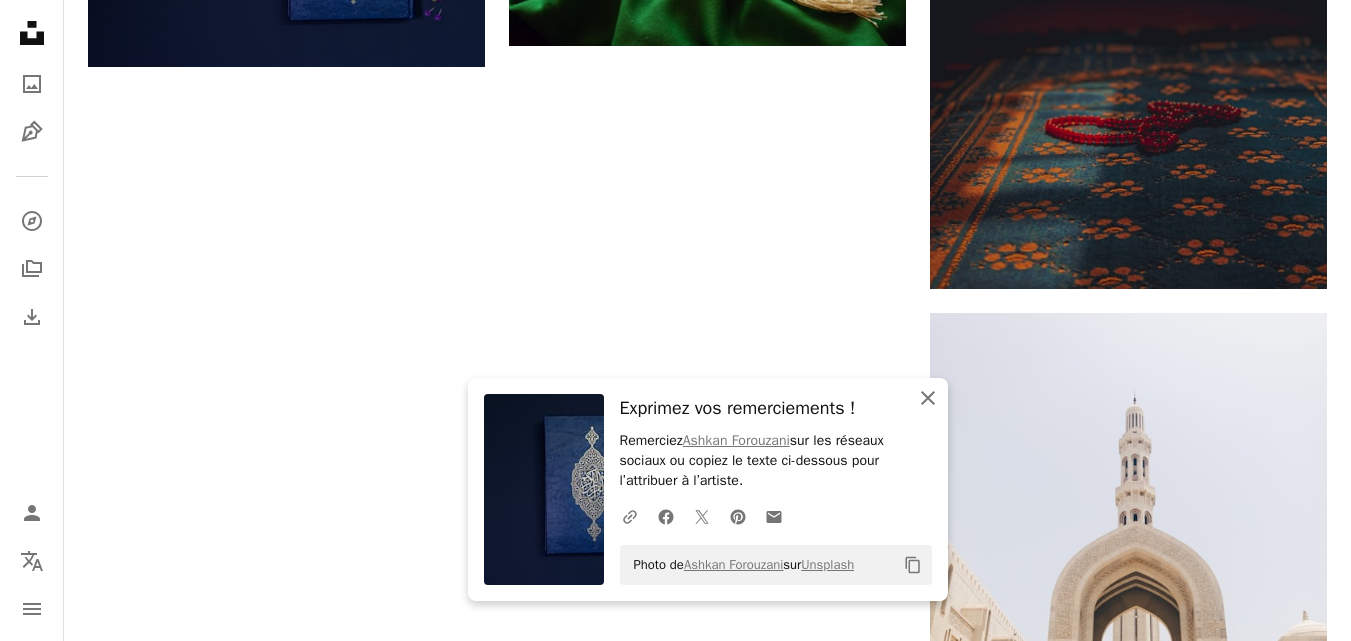 click on "An X shape" 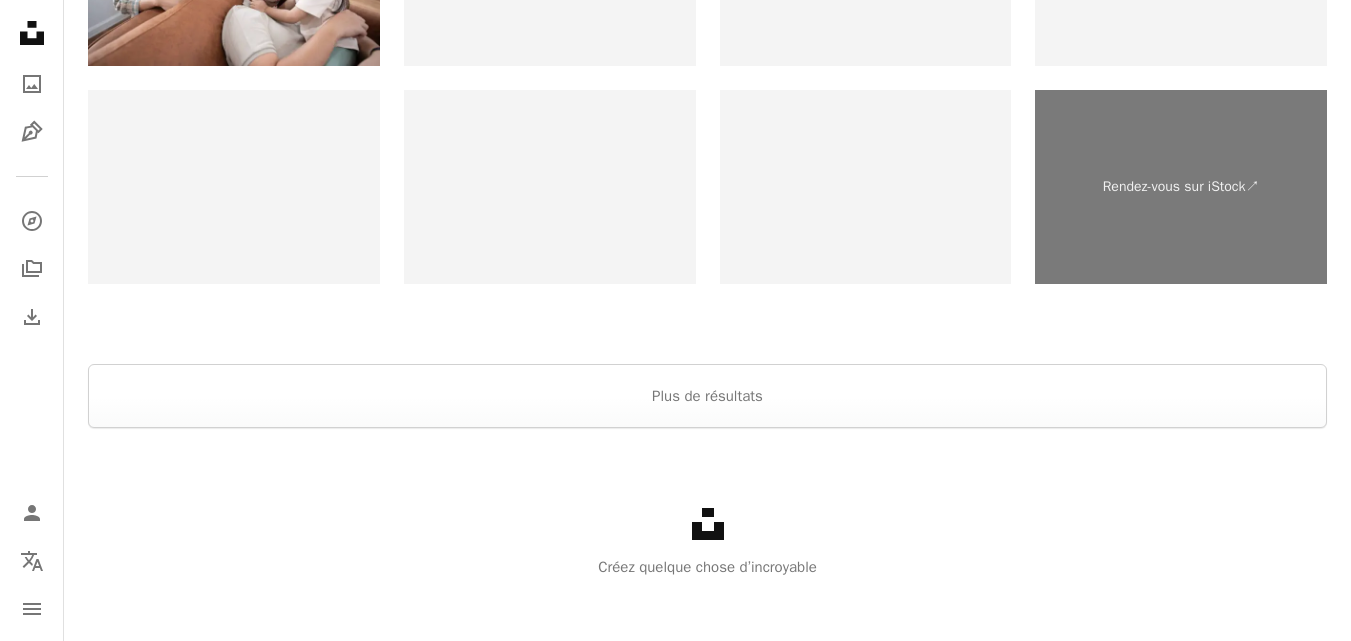 scroll, scrollTop: 4616, scrollLeft: 0, axis: vertical 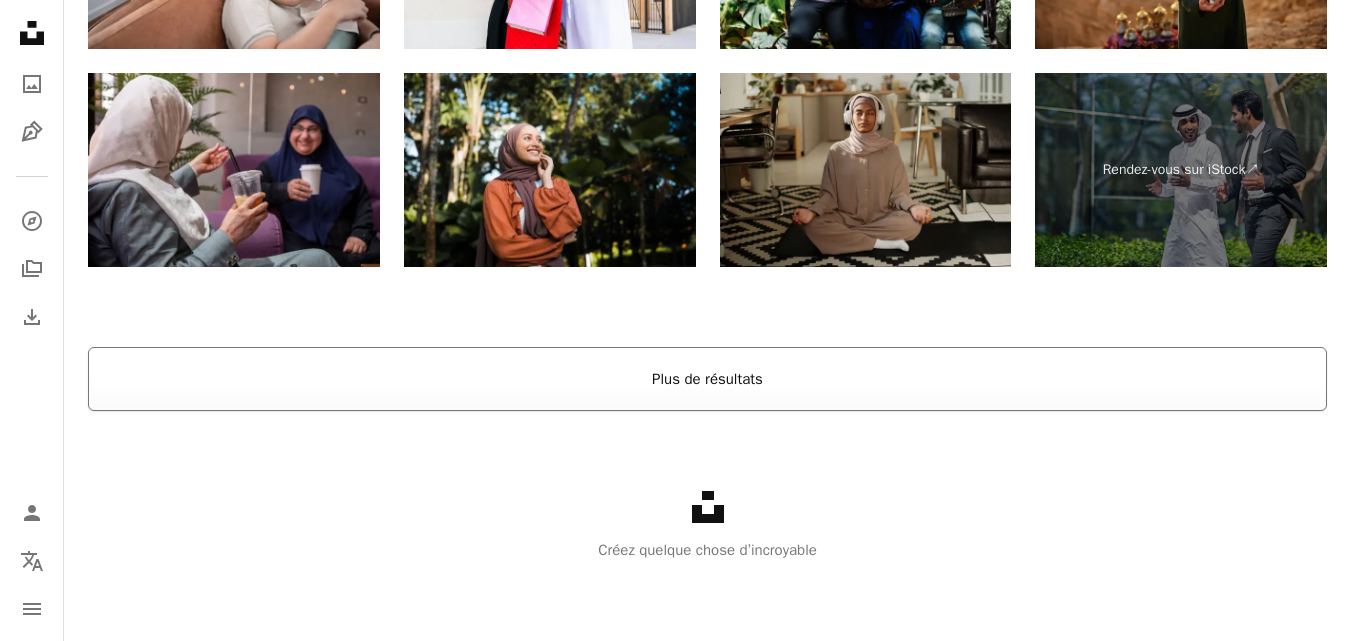 click on "Plus de résultats" at bounding box center (707, 379) 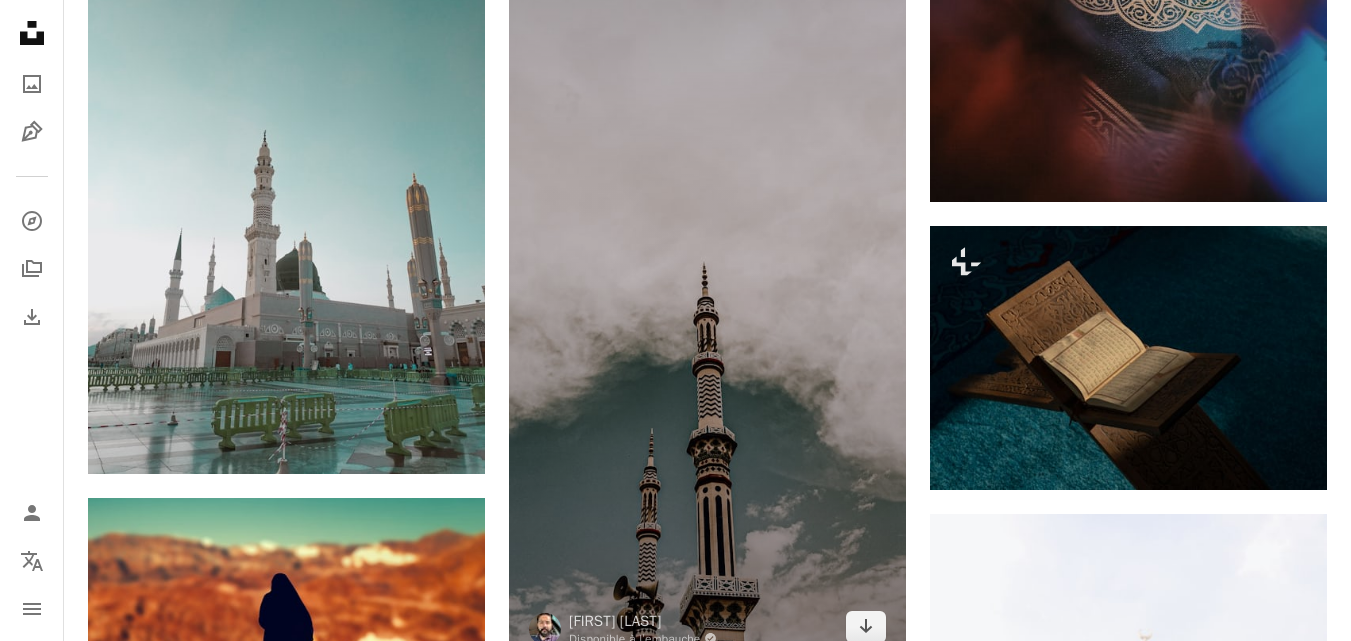 scroll, scrollTop: 6416, scrollLeft: 0, axis: vertical 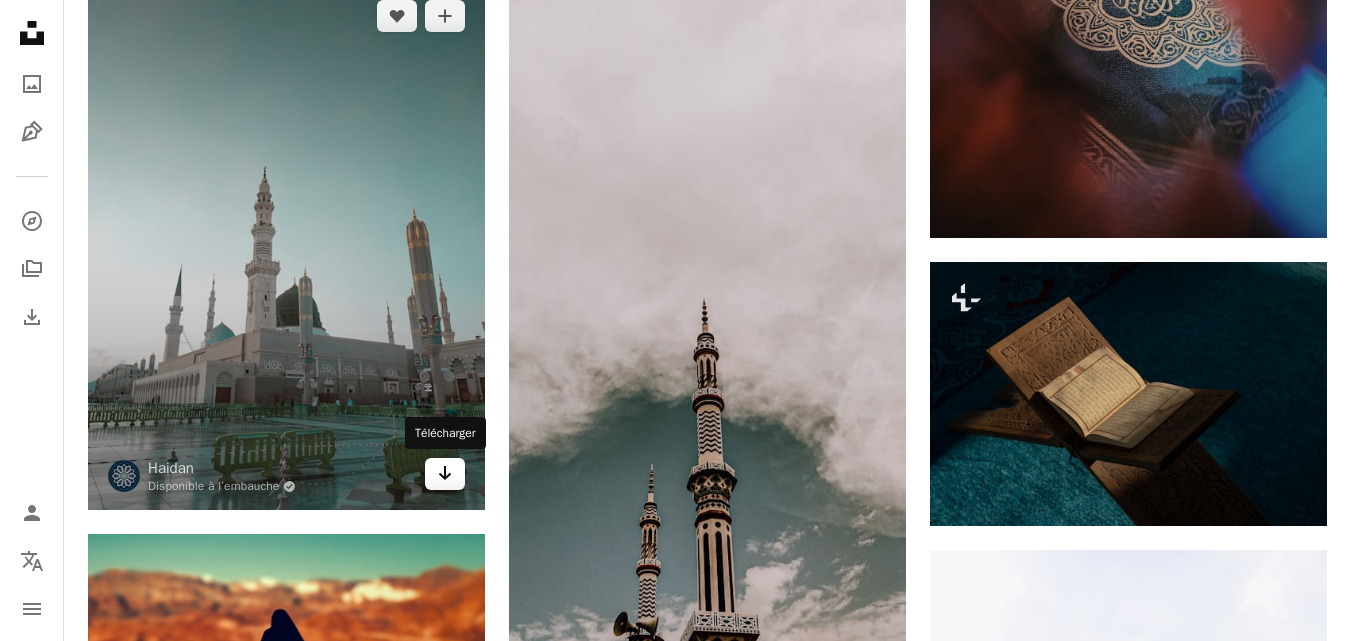 click on "Arrow pointing down" at bounding box center (445, 474) 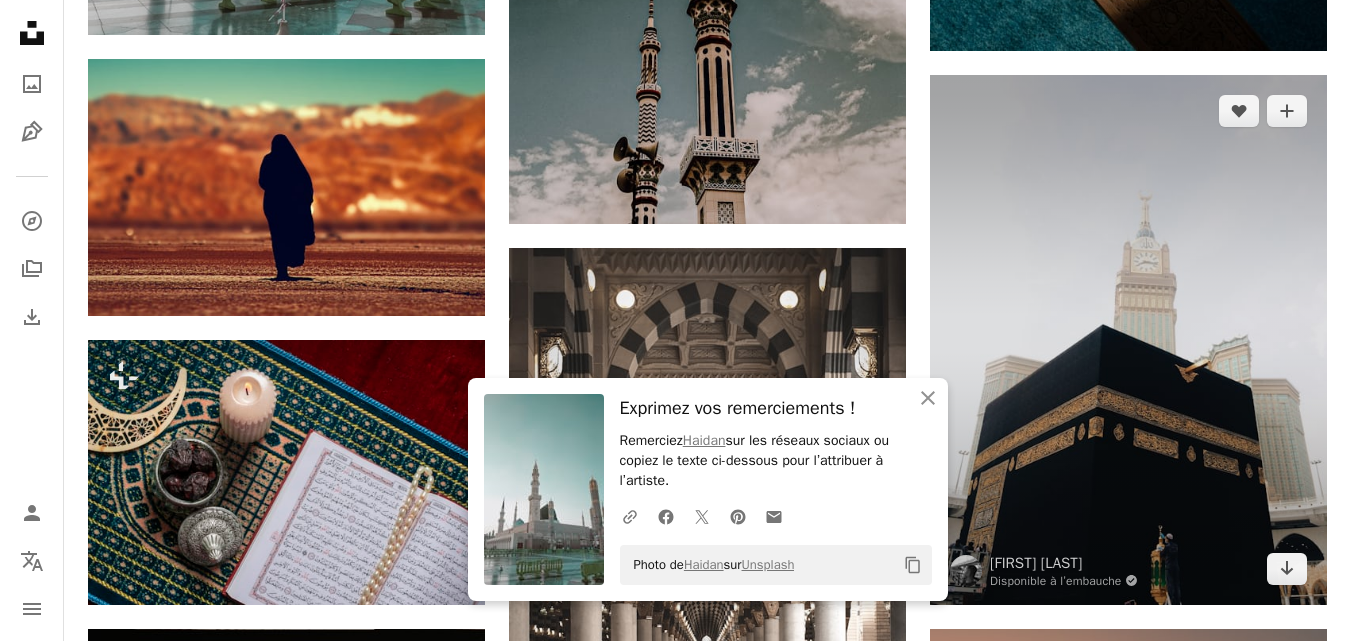 scroll, scrollTop: 7016, scrollLeft: 0, axis: vertical 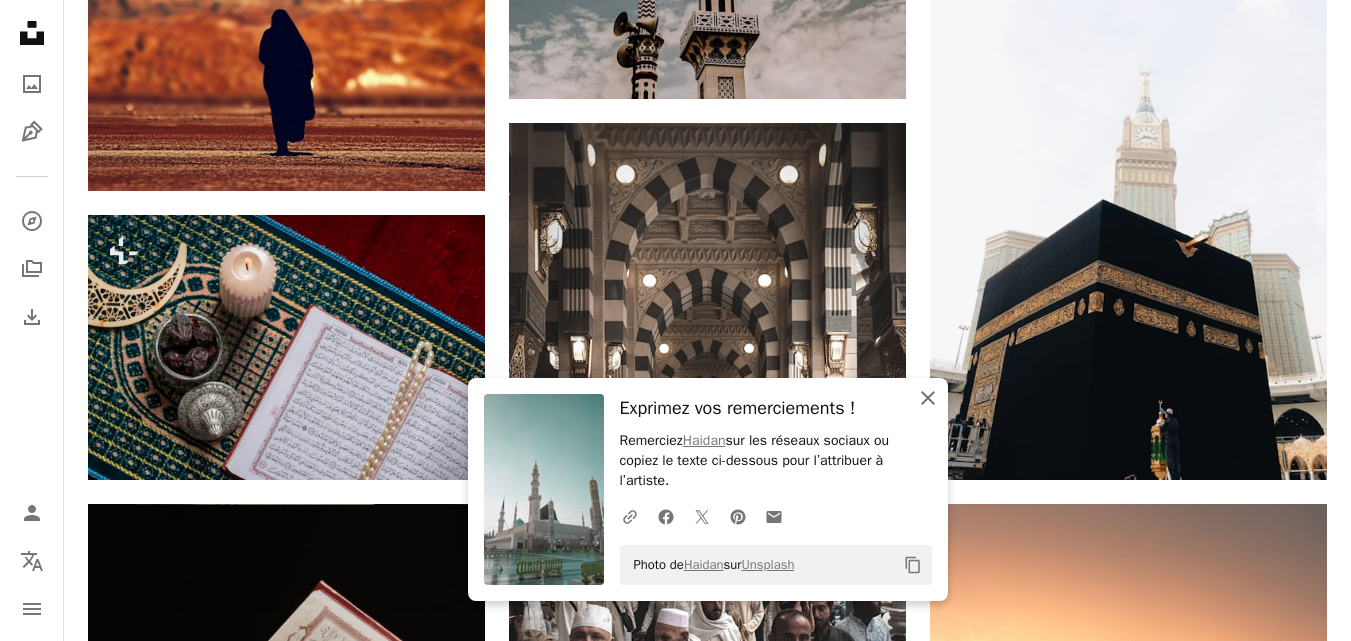 click on "An X shape" 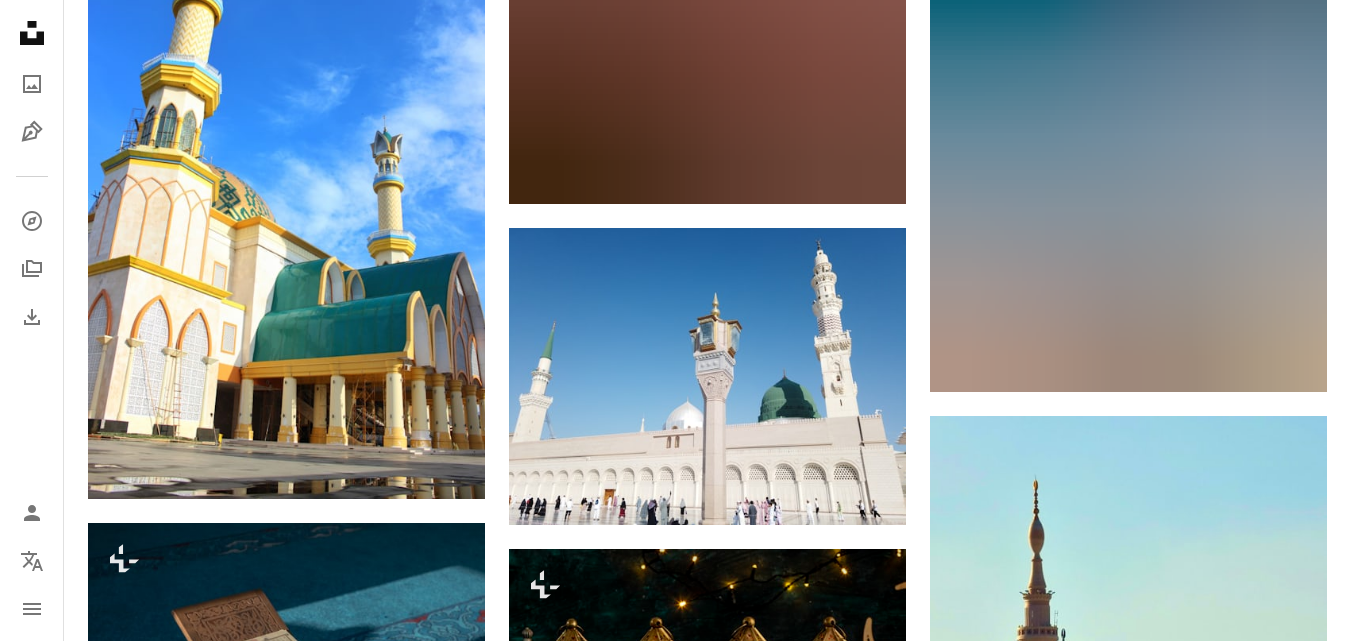 scroll, scrollTop: 14016, scrollLeft: 0, axis: vertical 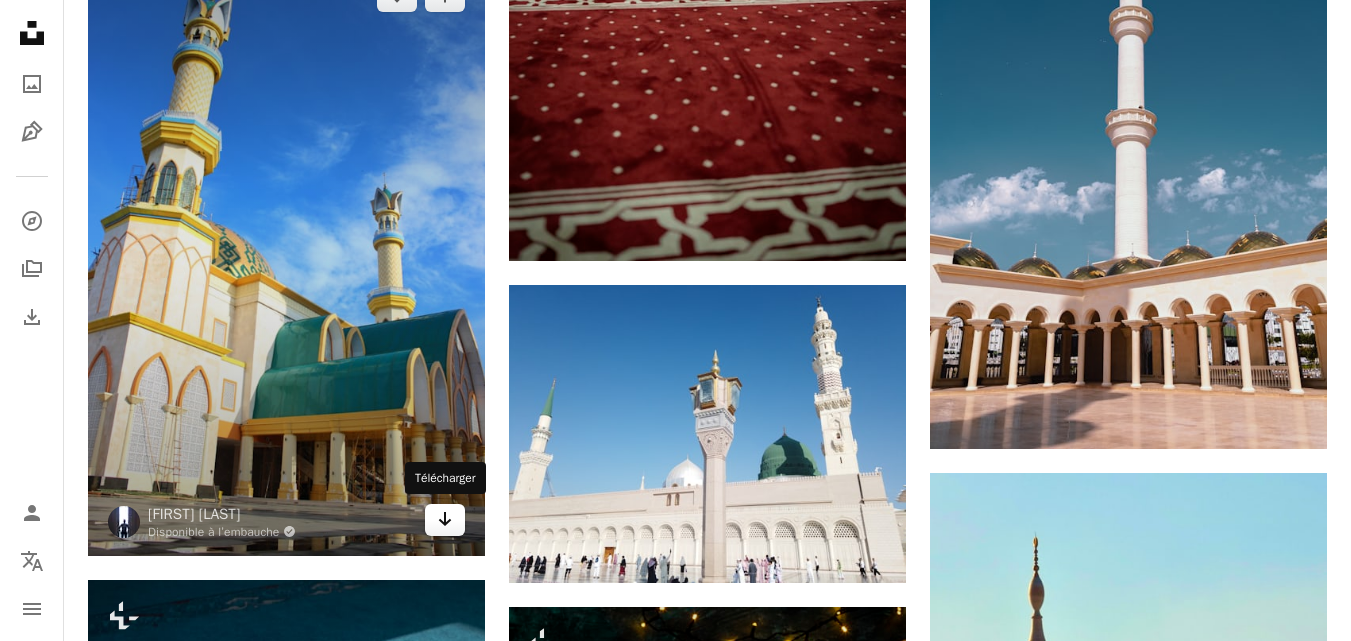 click on "Arrow pointing down" 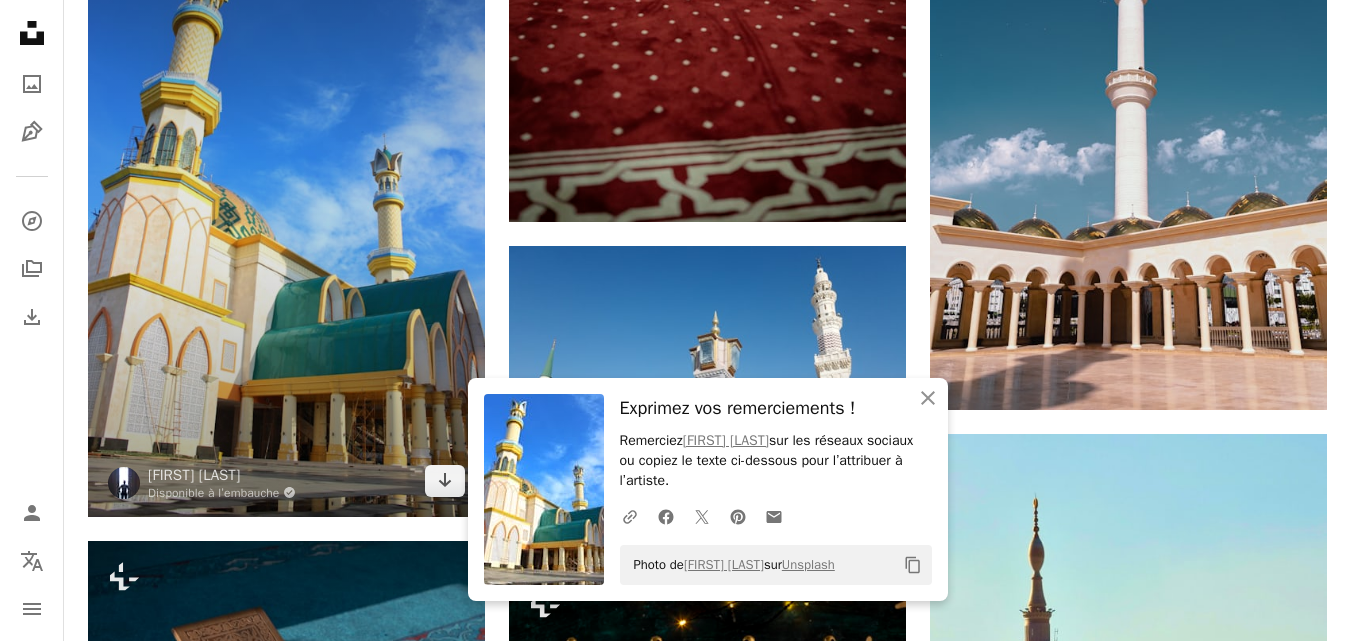 scroll, scrollTop: 14116, scrollLeft: 0, axis: vertical 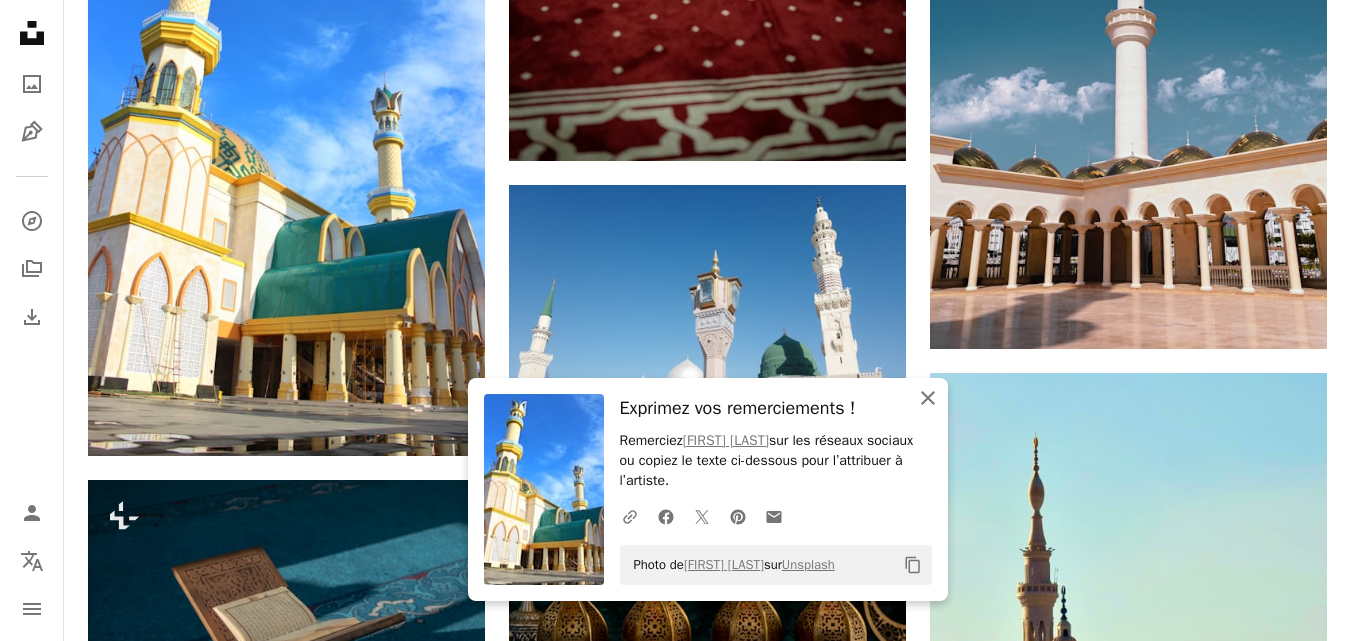 click on "An X shape" 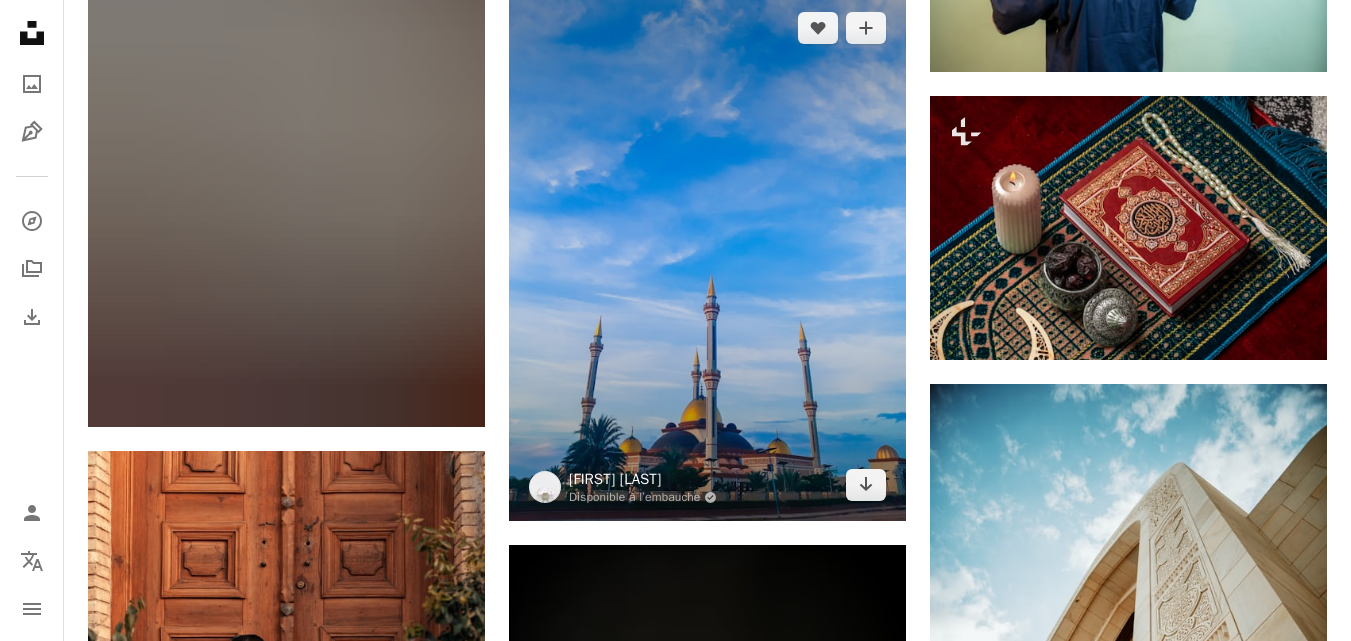 scroll, scrollTop: 15916, scrollLeft: 0, axis: vertical 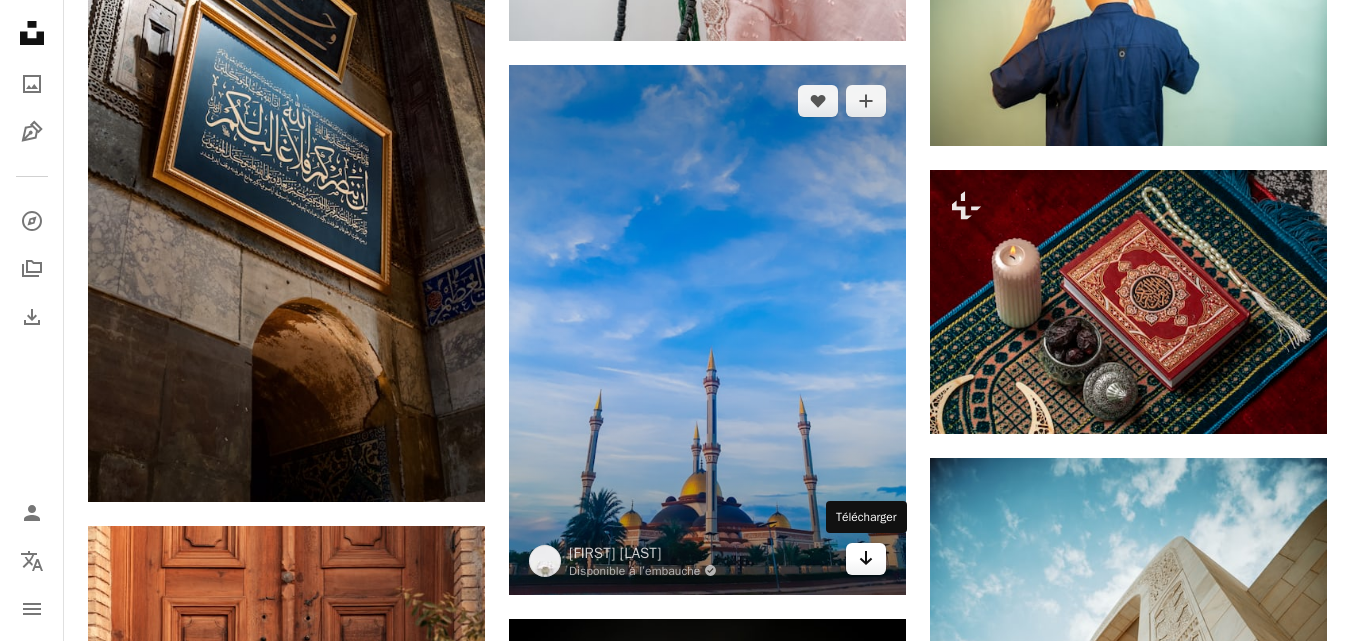 click on "Arrow pointing down" at bounding box center (866, 559) 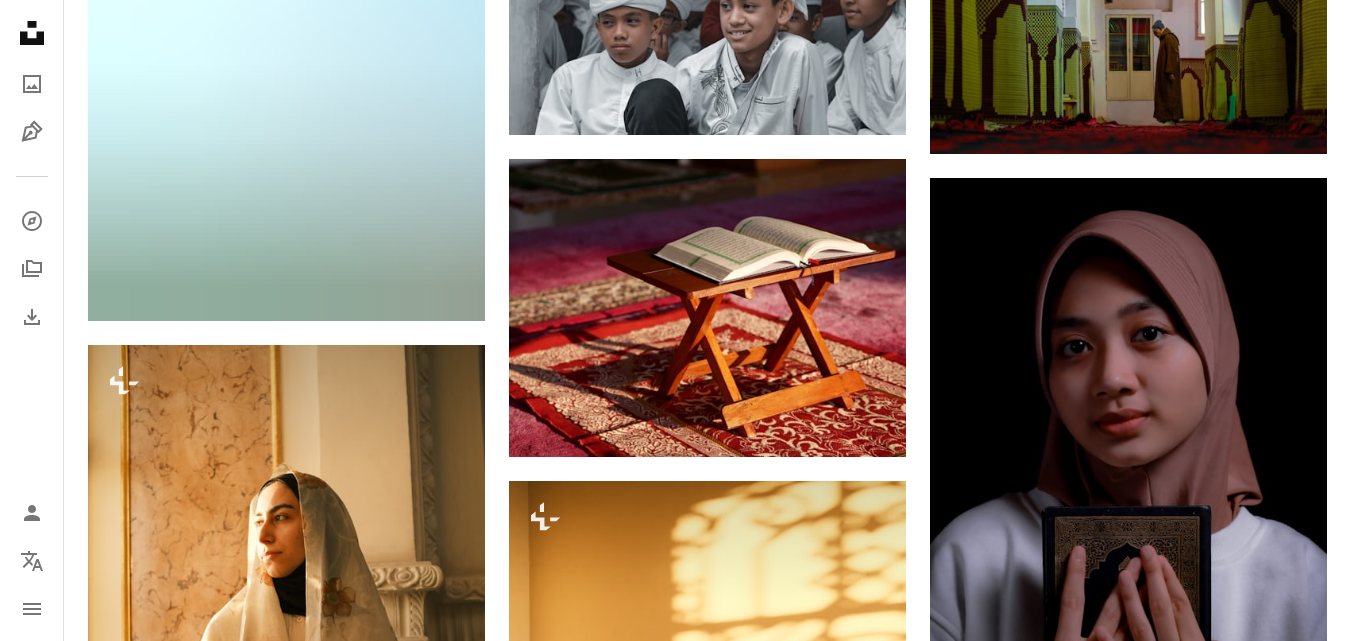 scroll, scrollTop: 26216, scrollLeft: 0, axis: vertical 